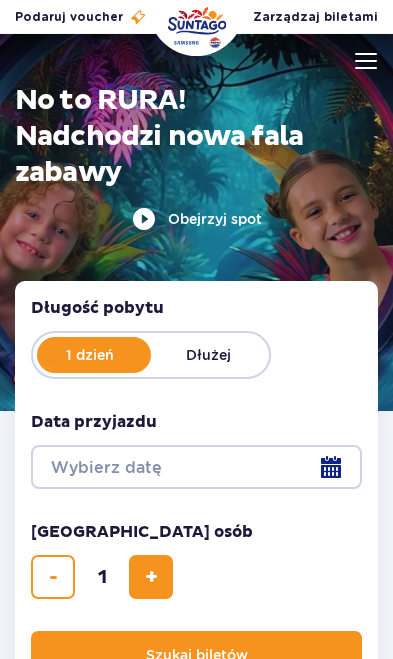 scroll, scrollTop: 0, scrollLeft: 0, axis: both 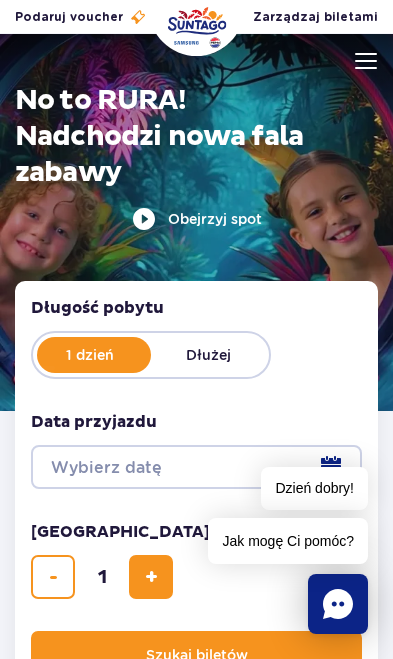 click at bounding box center (366, 61) 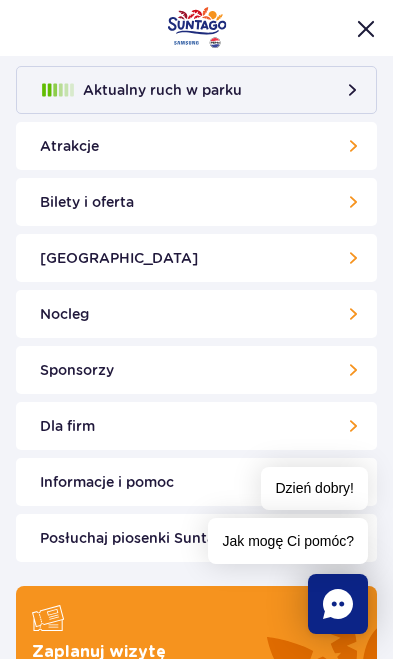 scroll, scrollTop: 0, scrollLeft: 0, axis: both 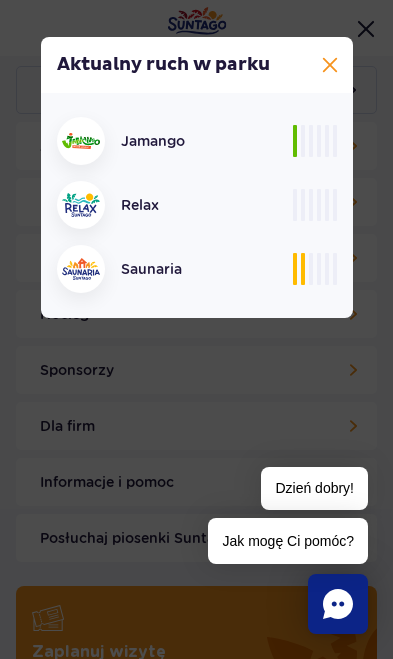 click at bounding box center (330, 65) 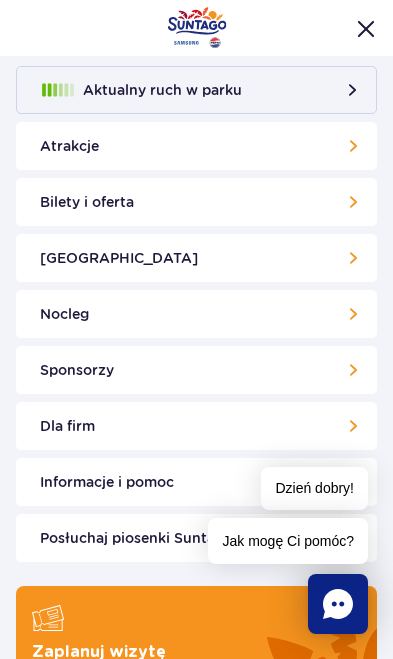 click on "Bilety i oferta" at bounding box center [196, 202] 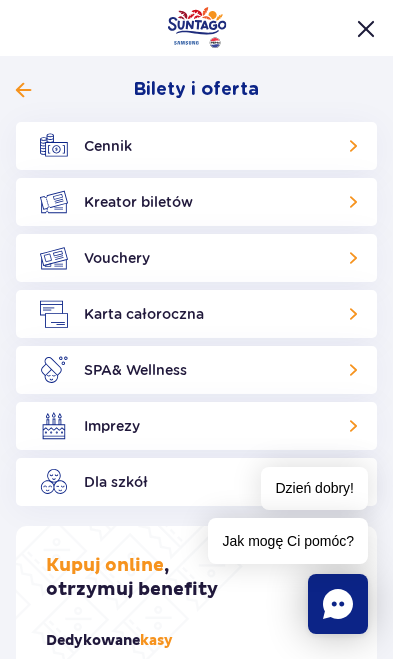 click on "Cennik" at bounding box center [196, 146] 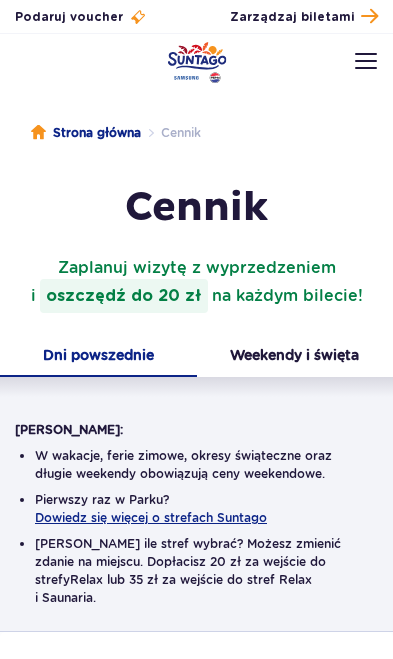scroll, scrollTop: 0, scrollLeft: 0, axis: both 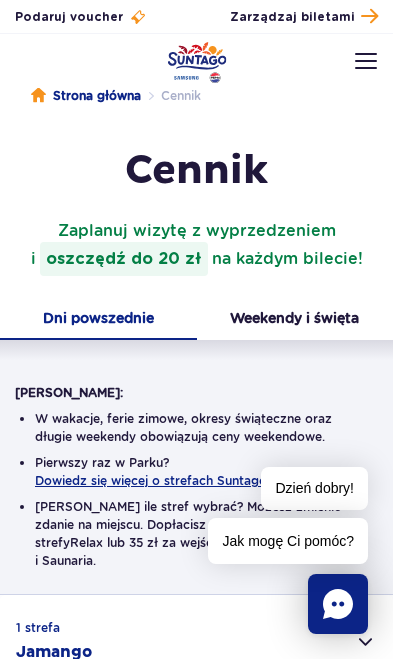 click on "Weekendy i święta" at bounding box center (295, 320) 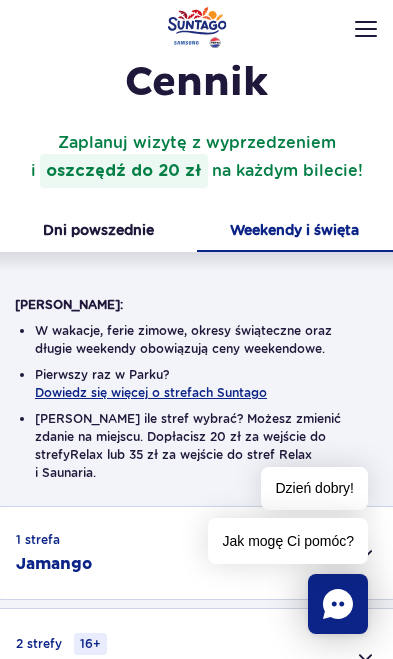click on "Dni powszednie" at bounding box center (98, 232) 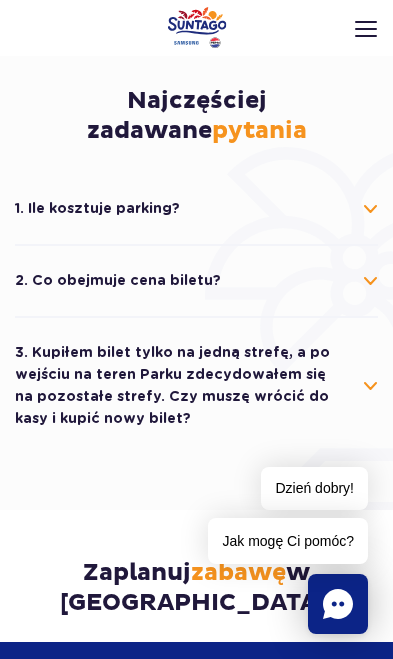 scroll, scrollTop: 919, scrollLeft: 0, axis: vertical 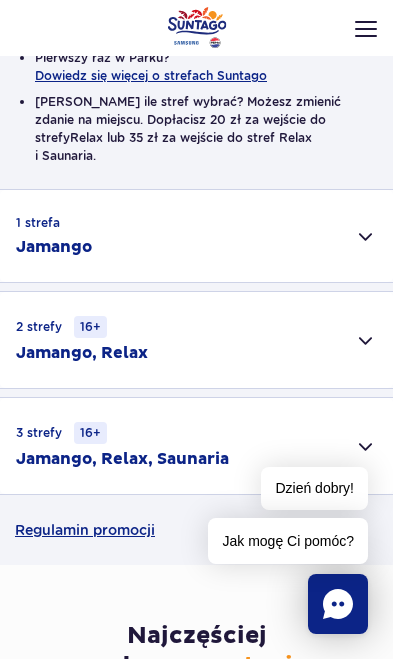 click on "1 strefa
Jamango" at bounding box center (196, 236) 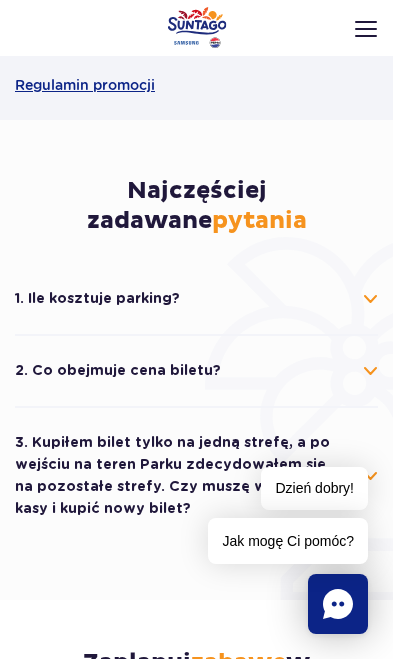scroll, scrollTop: 2082, scrollLeft: 0, axis: vertical 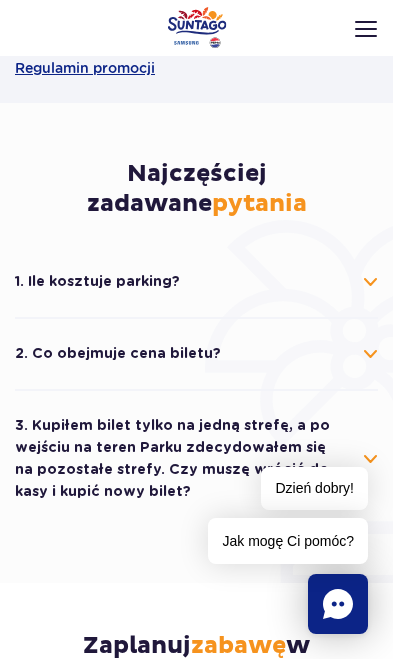 click on "2. Co obejmuje cena biletu?" at bounding box center (196, 354) 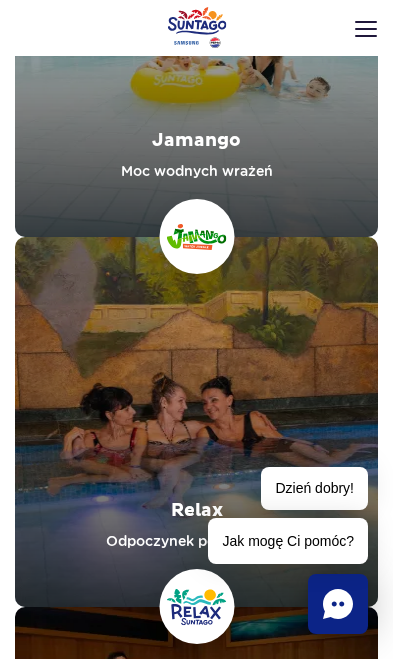 scroll, scrollTop: 3636, scrollLeft: 0, axis: vertical 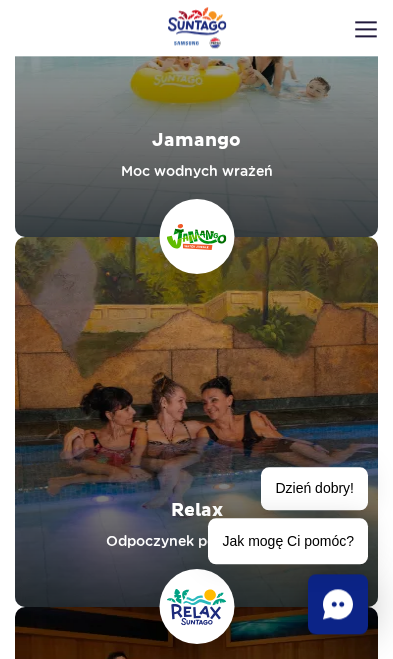 click on "Jak mogę Ci pomóc?" at bounding box center [288, 541] 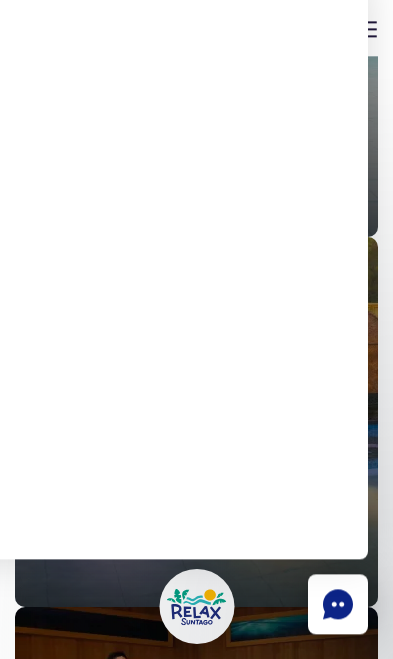 scroll, scrollTop: 3636, scrollLeft: 0, axis: vertical 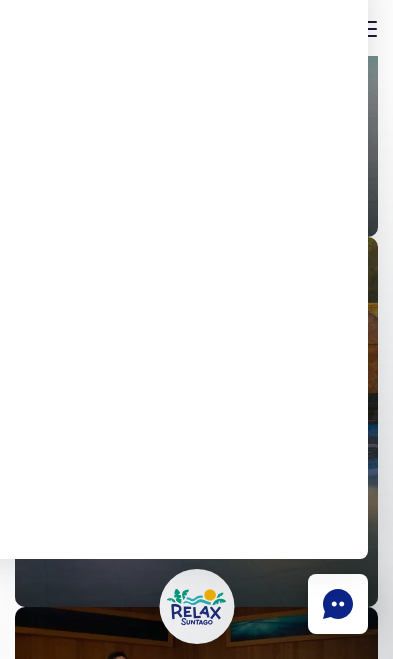 click 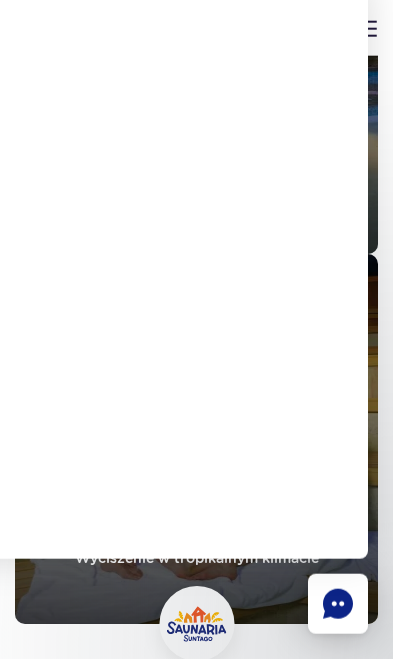 scroll, scrollTop: 3990, scrollLeft: 0, axis: vertical 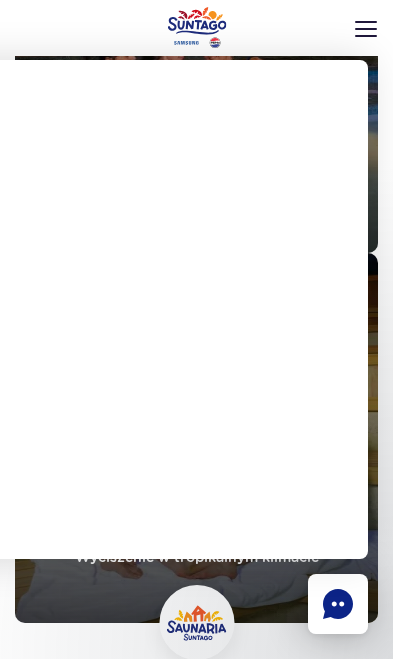 click 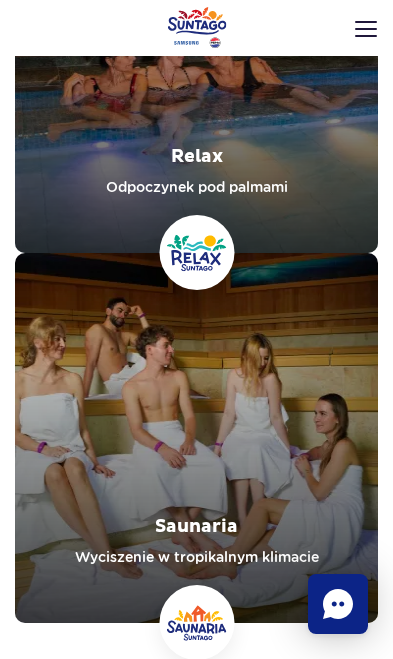 click 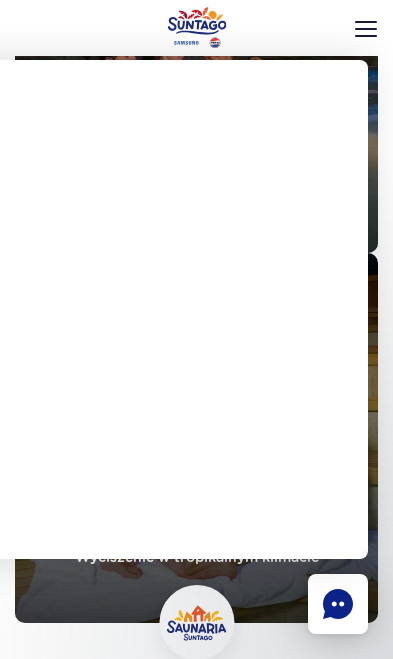 click at bounding box center (366, 29) 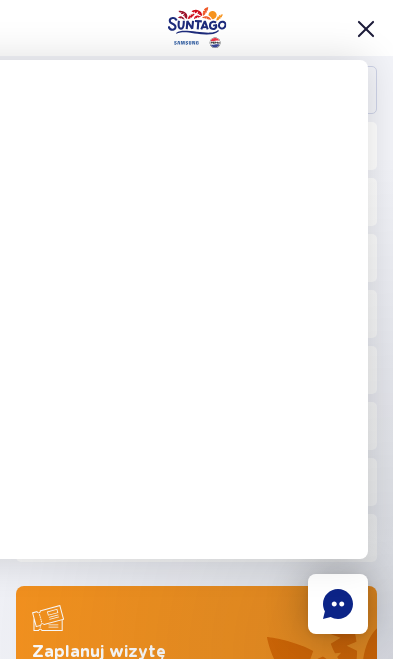 click at bounding box center [366, 29] 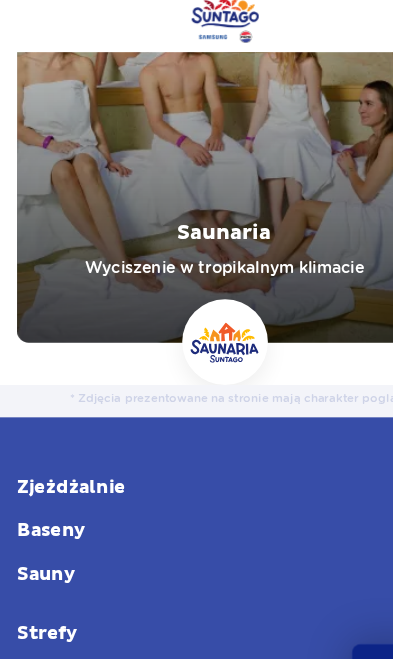 scroll, scrollTop: 4303, scrollLeft: 0, axis: vertical 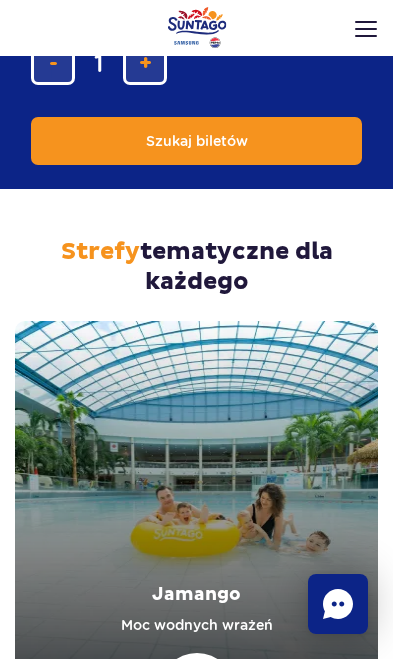 click 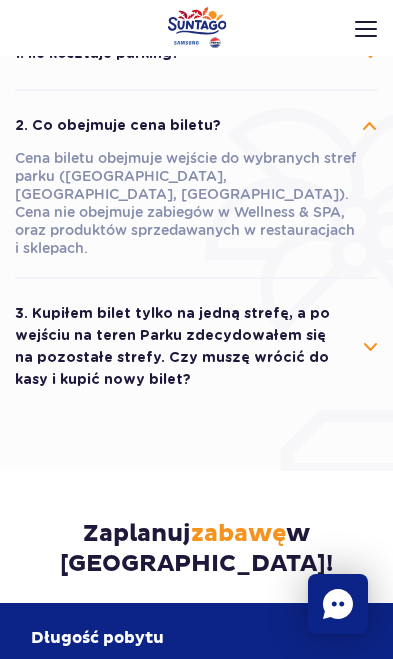 scroll, scrollTop: 2354, scrollLeft: 0, axis: vertical 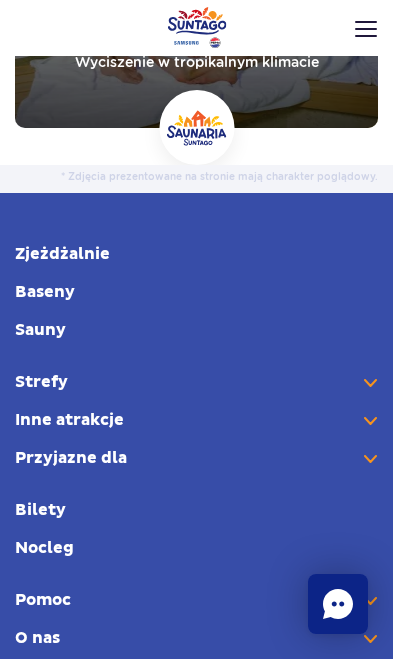 click on "Bilety" at bounding box center (196, 510) 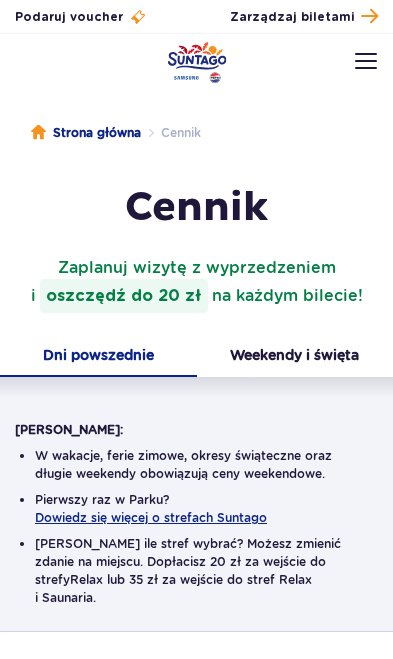 scroll, scrollTop: 0, scrollLeft: 0, axis: both 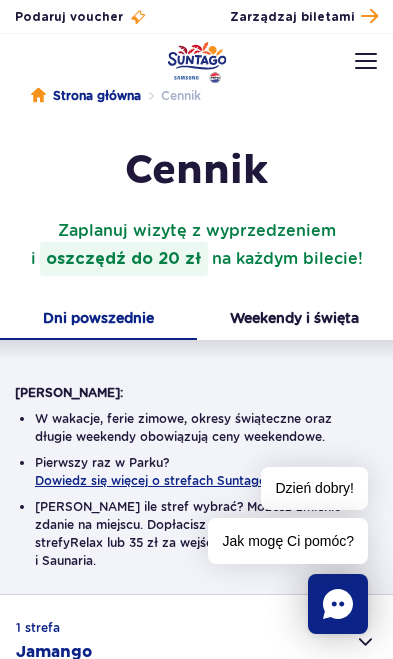 click on "Dzień dobry!" at bounding box center (314, 488) 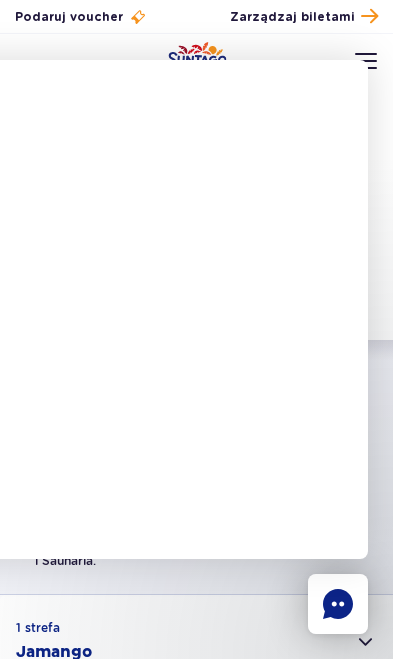 click 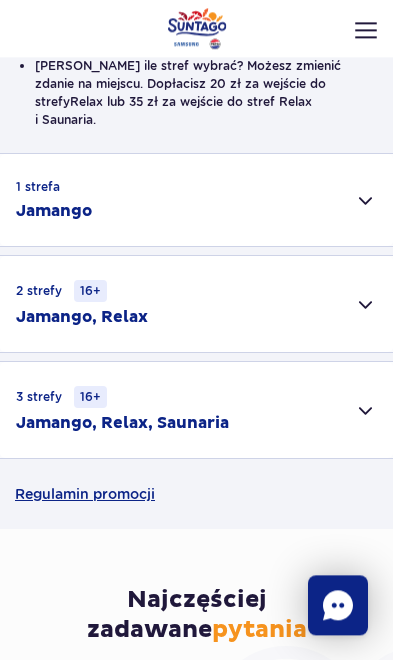 scroll, scrollTop: 449, scrollLeft: 0, axis: vertical 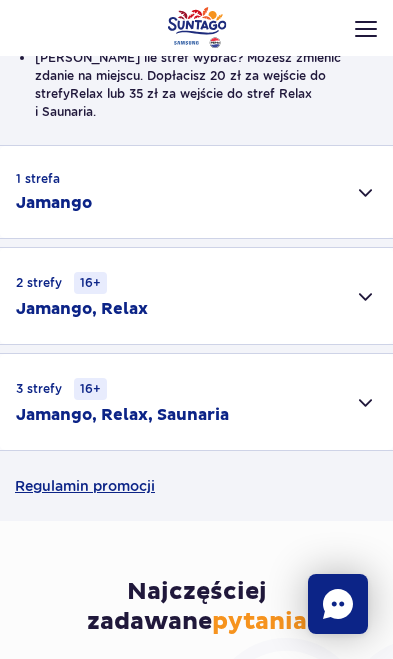 click on "Regulamin promocji" at bounding box center (196, 486) 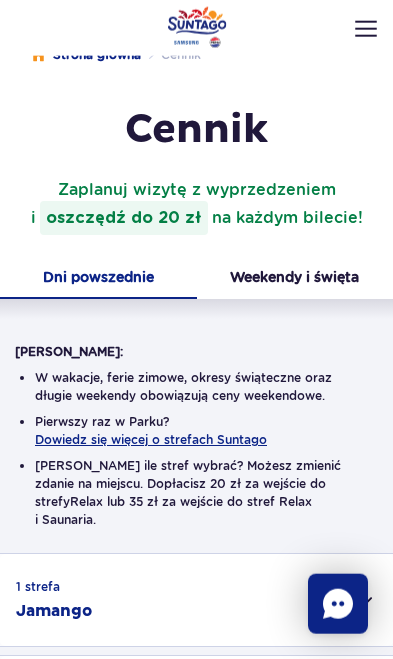 scroll, scrollTop: 0, scrollLeft: 0, axis: both 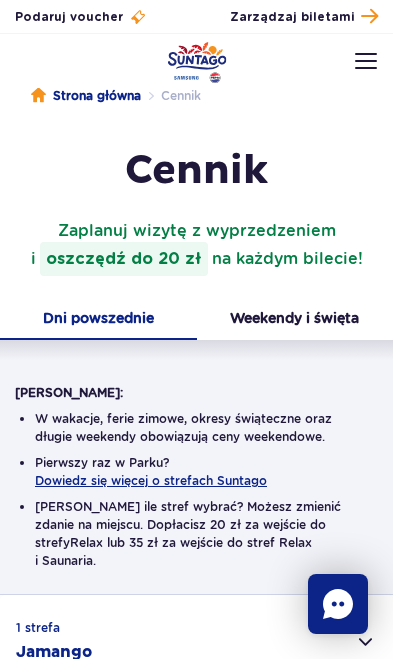 click on "Zarządzaj biletami" at bounding box center [292, 17] 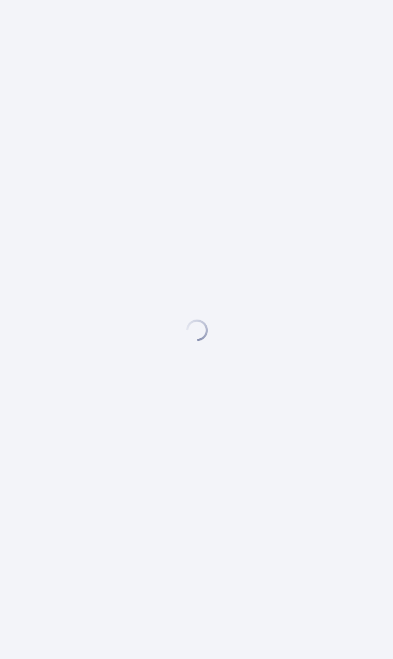 scroll, scrollTop: 0, scrollLeft: 0, axis: both 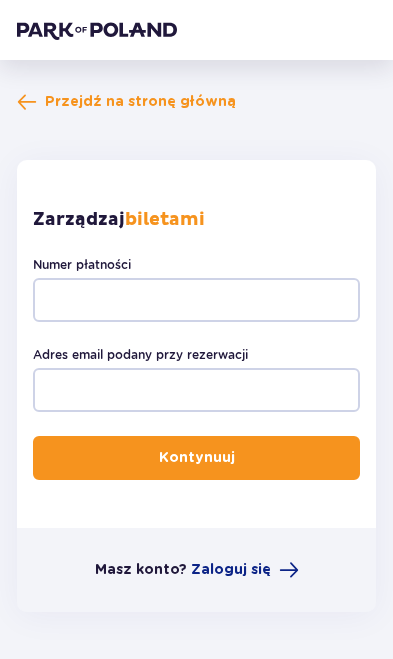 click at bounding box center [27, 102] 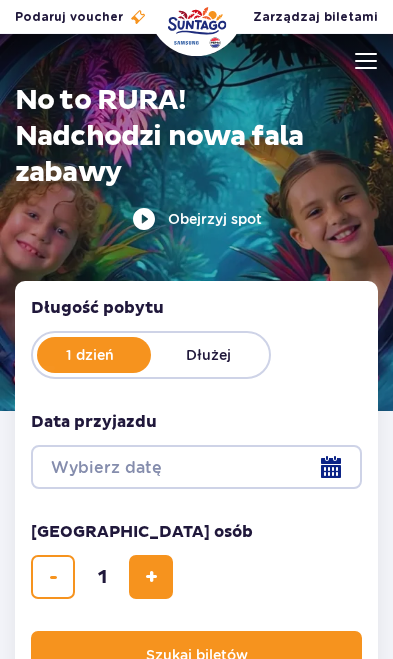 scroll, scrollTop: 0, scrollLeft: 0, axis: both 